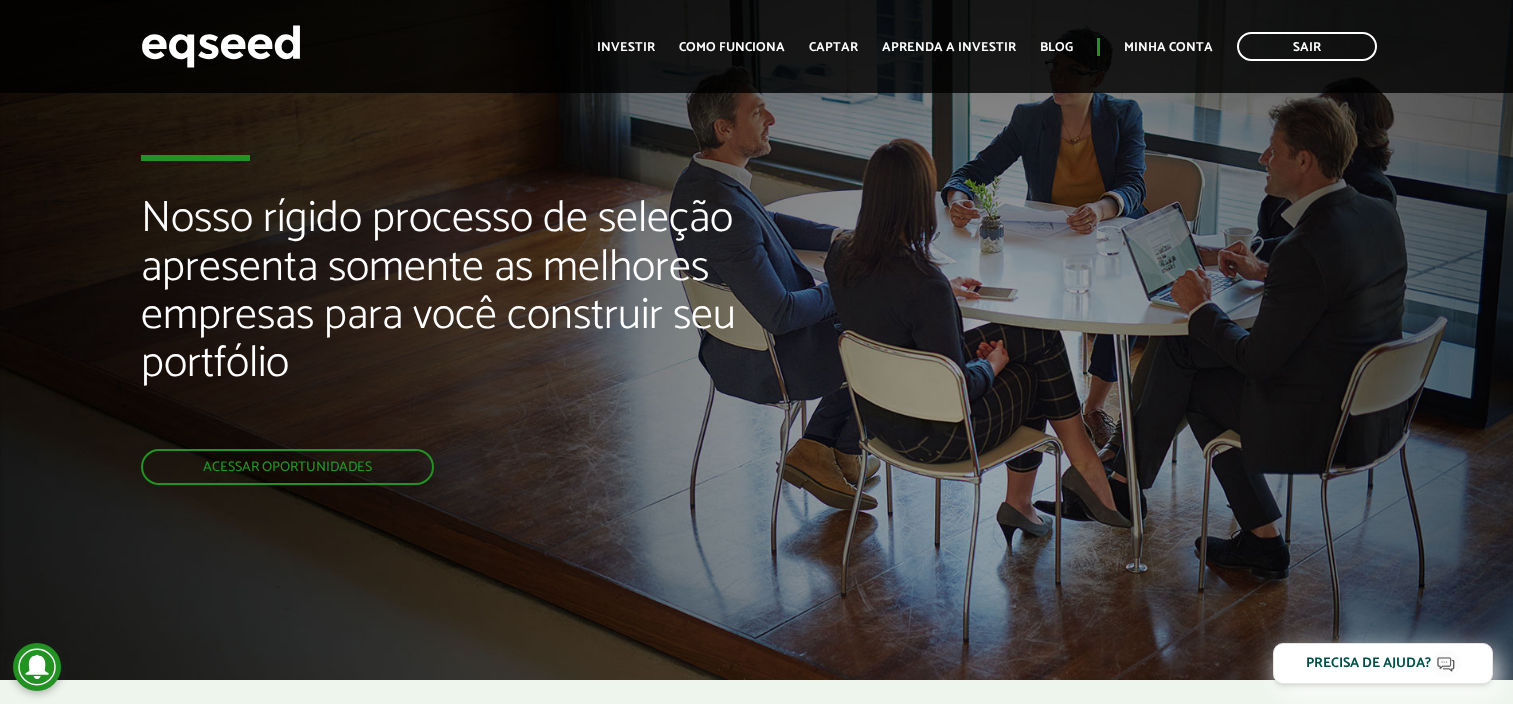 scroll, scrollTop: 103, scrollLeft: 0, axis: vertical 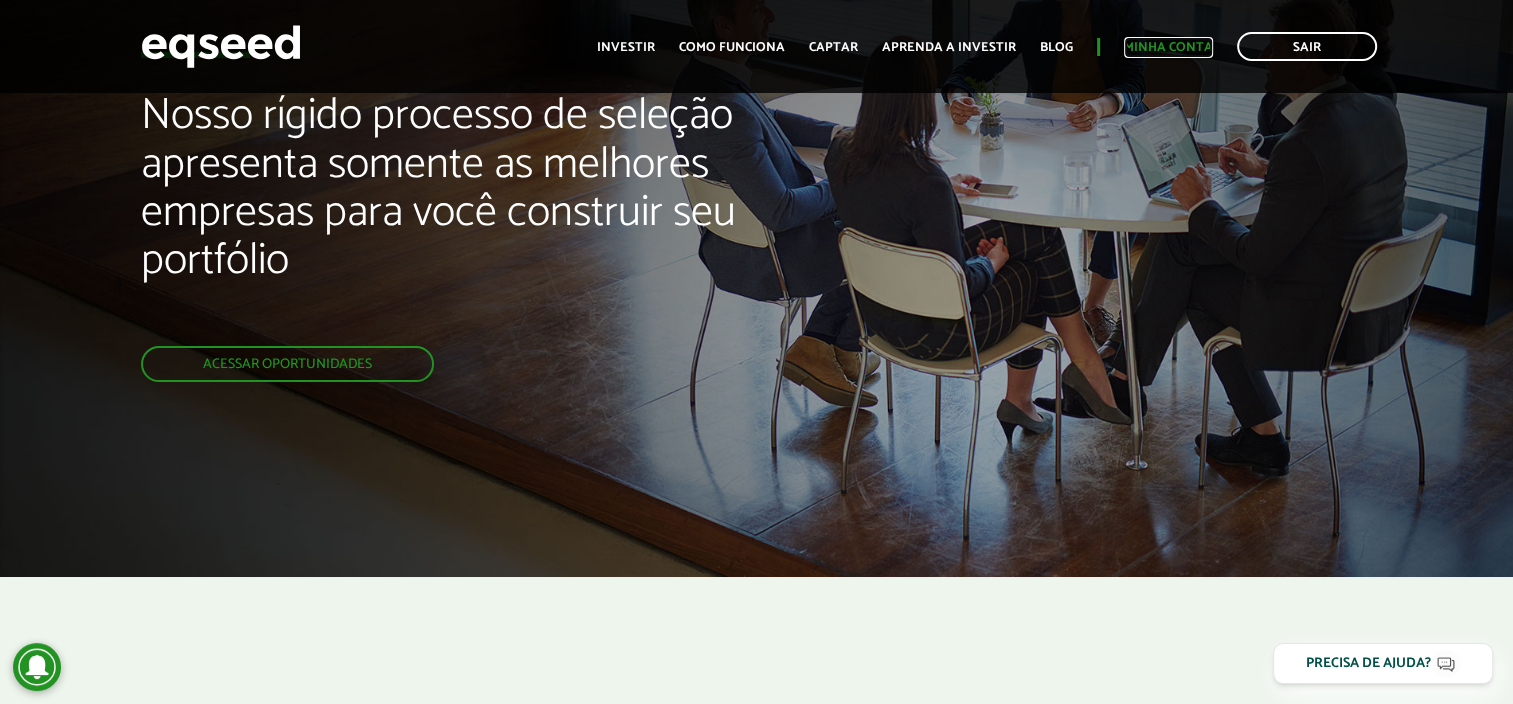 click on "Minha conta" at bounding box center (1168, 47) 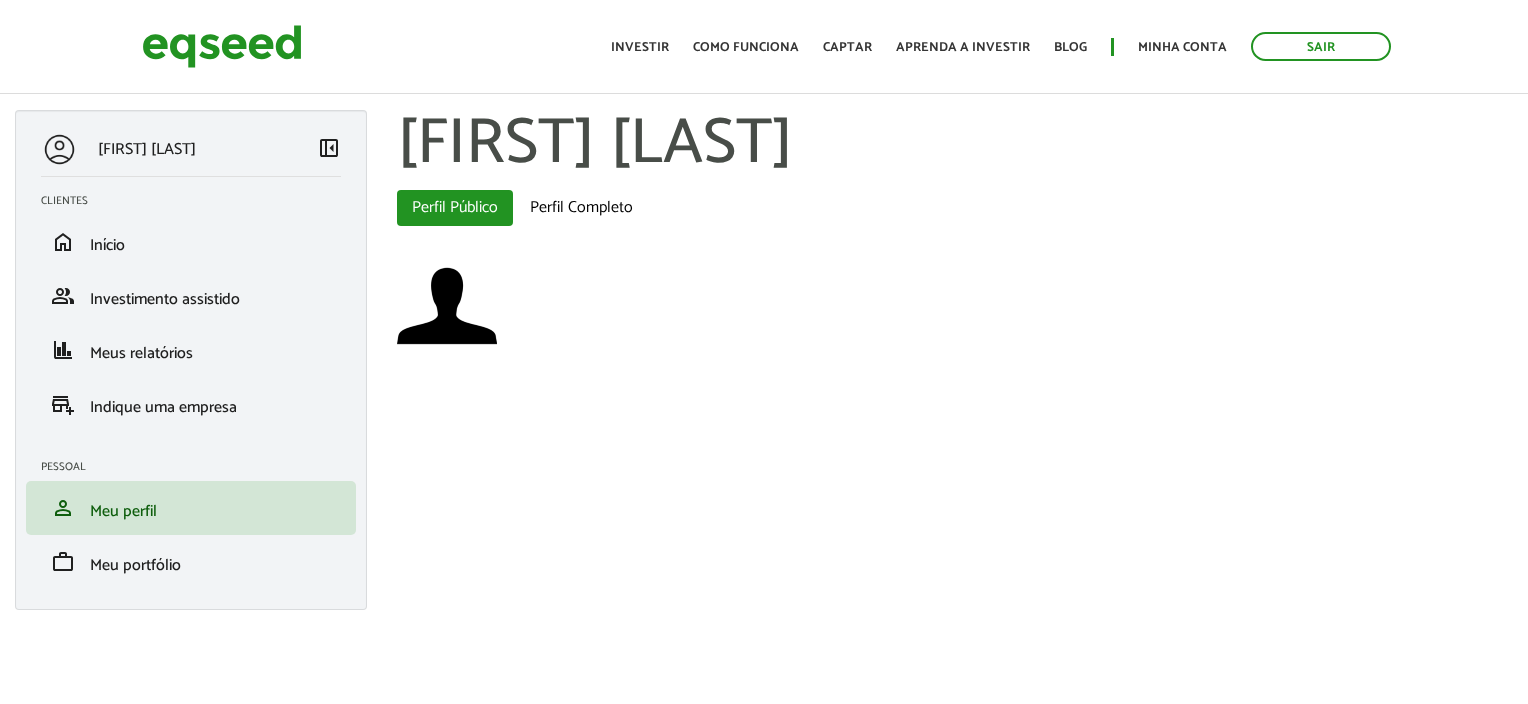 scroll, scrollTop: 0, scrollLeft: 0, axis: both 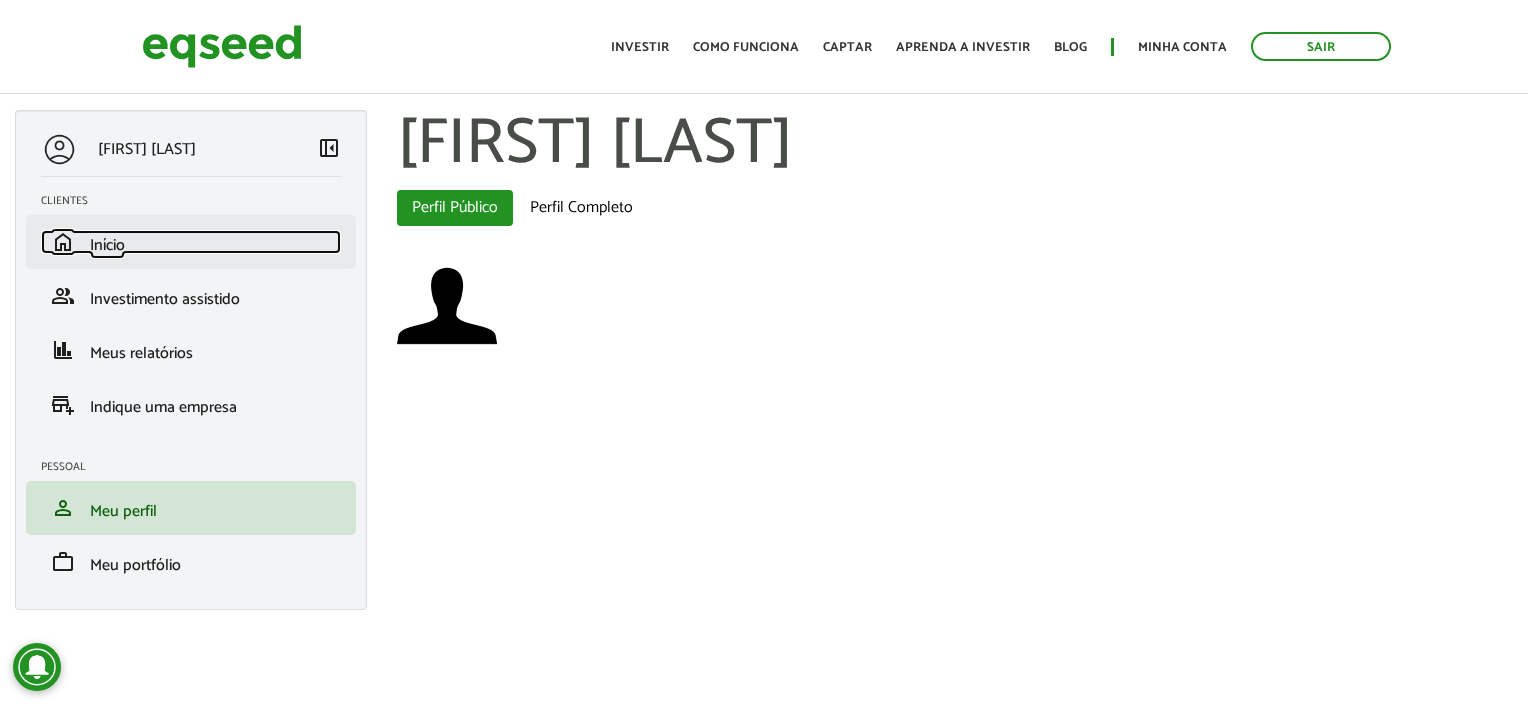 click on "Início" at bounding box center [107, 245] 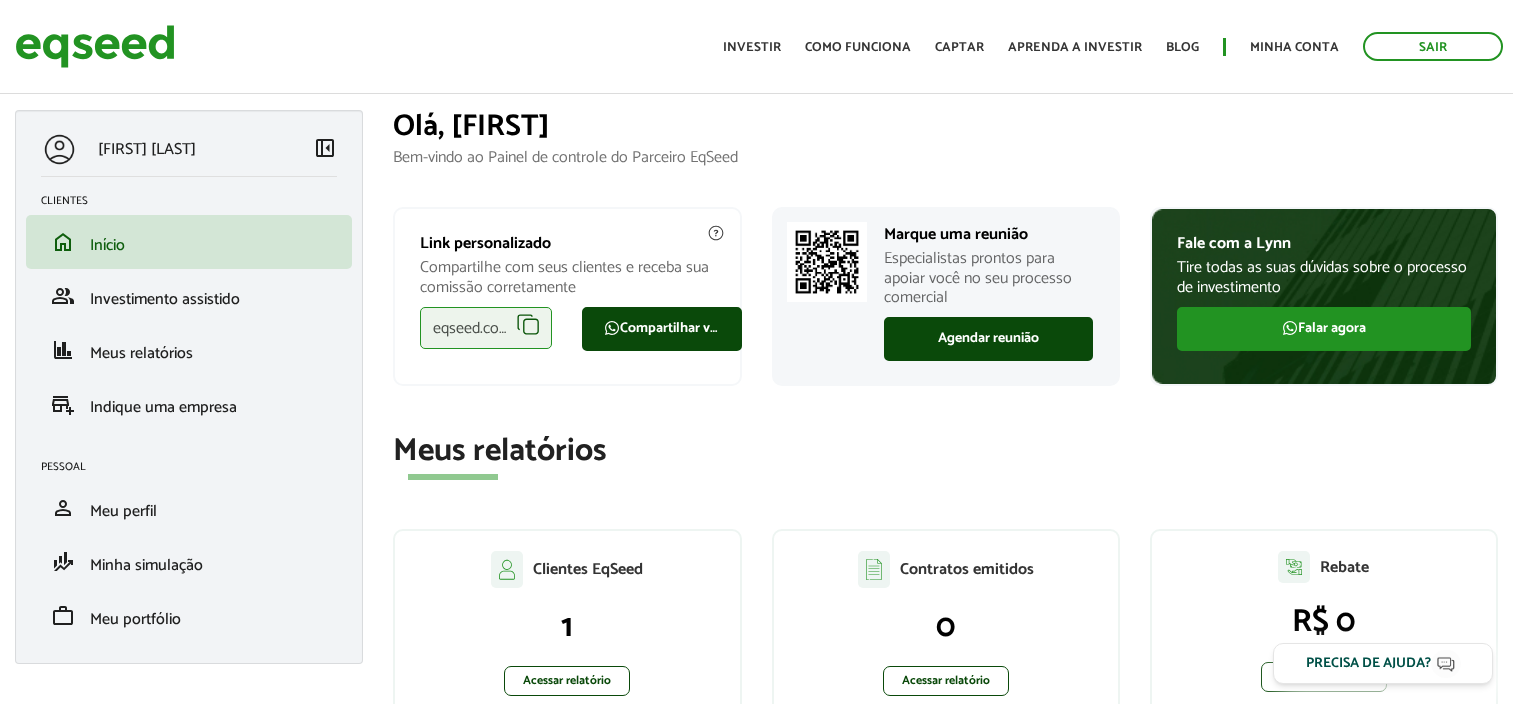 scroll, scrollTop: 0, scrollLeft: 0, axis: both 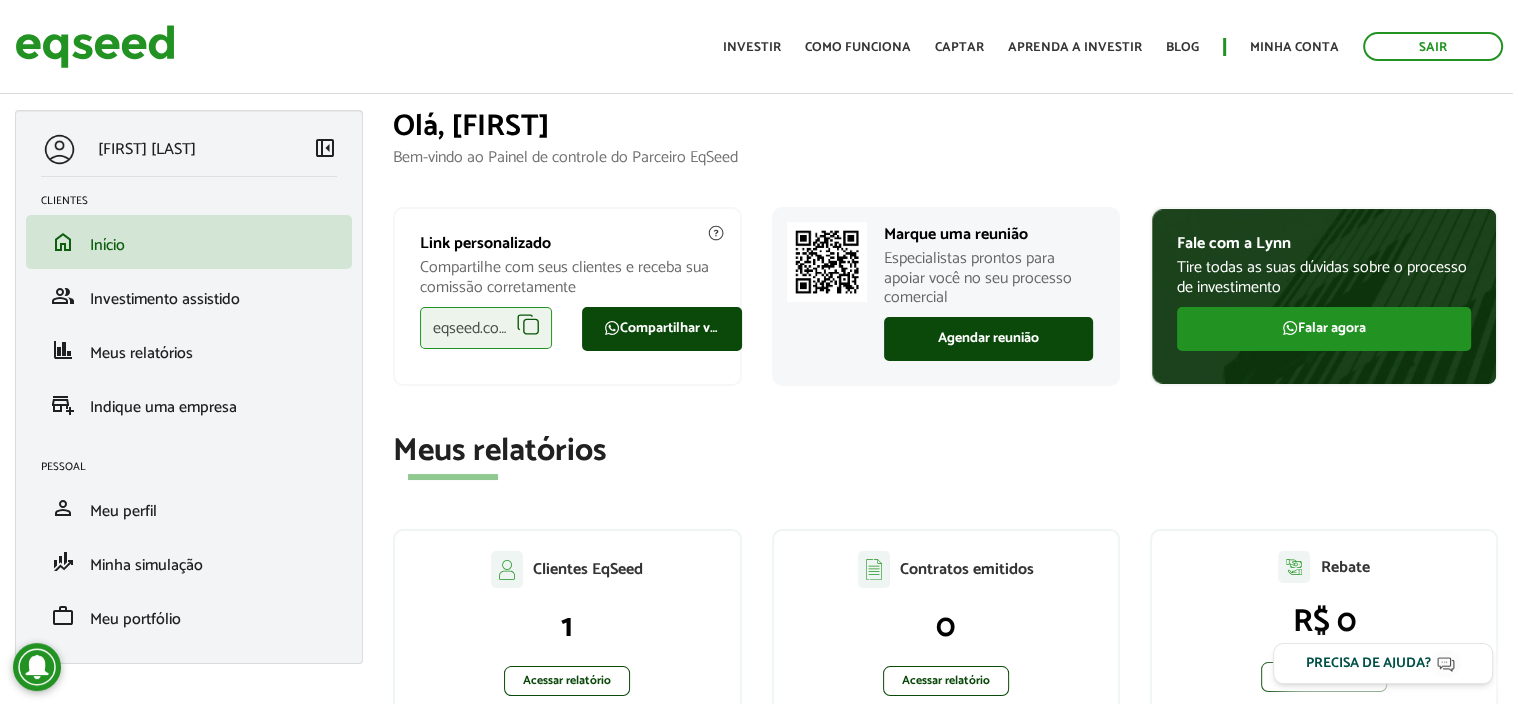 click on "eqseed.com/a/is/douglas.lourenco" at bounding box center [486, 328] 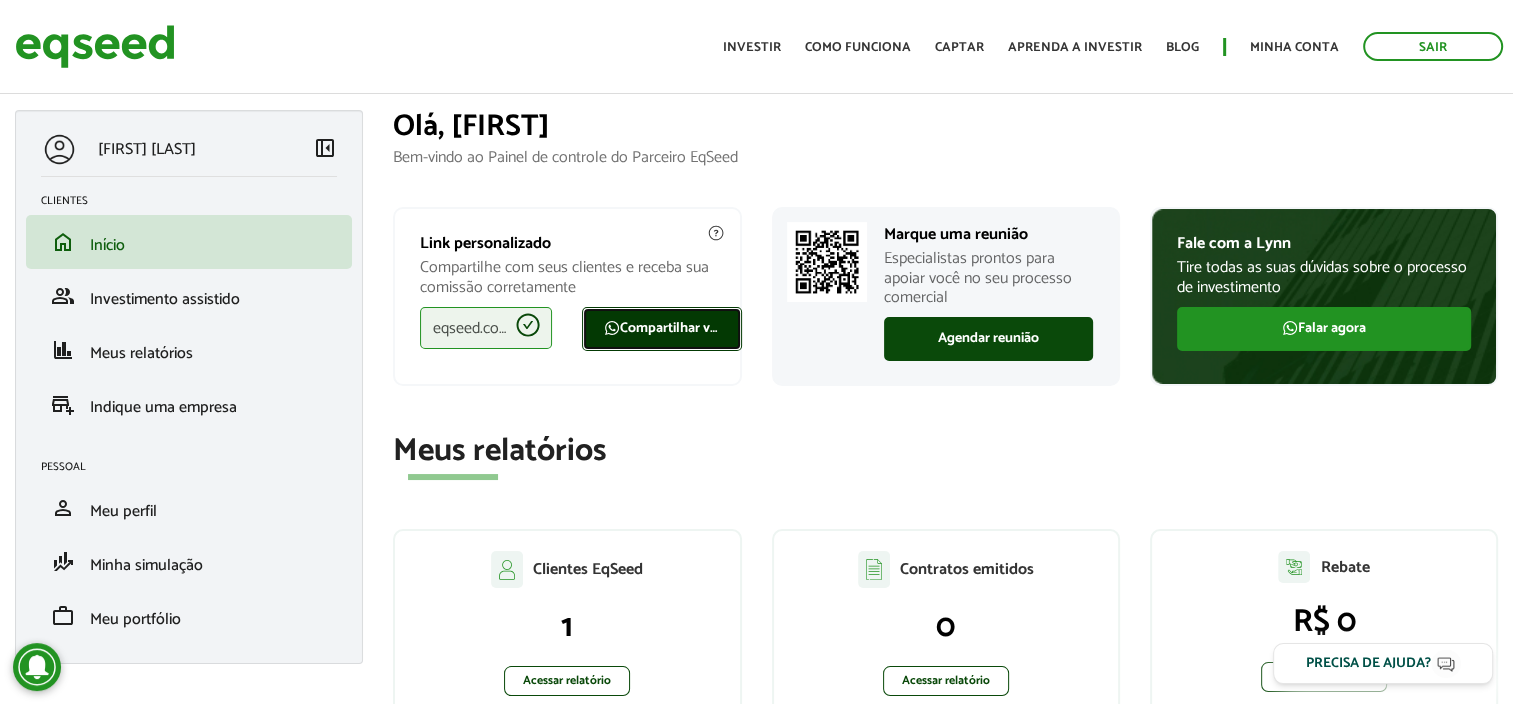 click on "Compartilhar via WhatsApp" at bounding box center [662, 329] 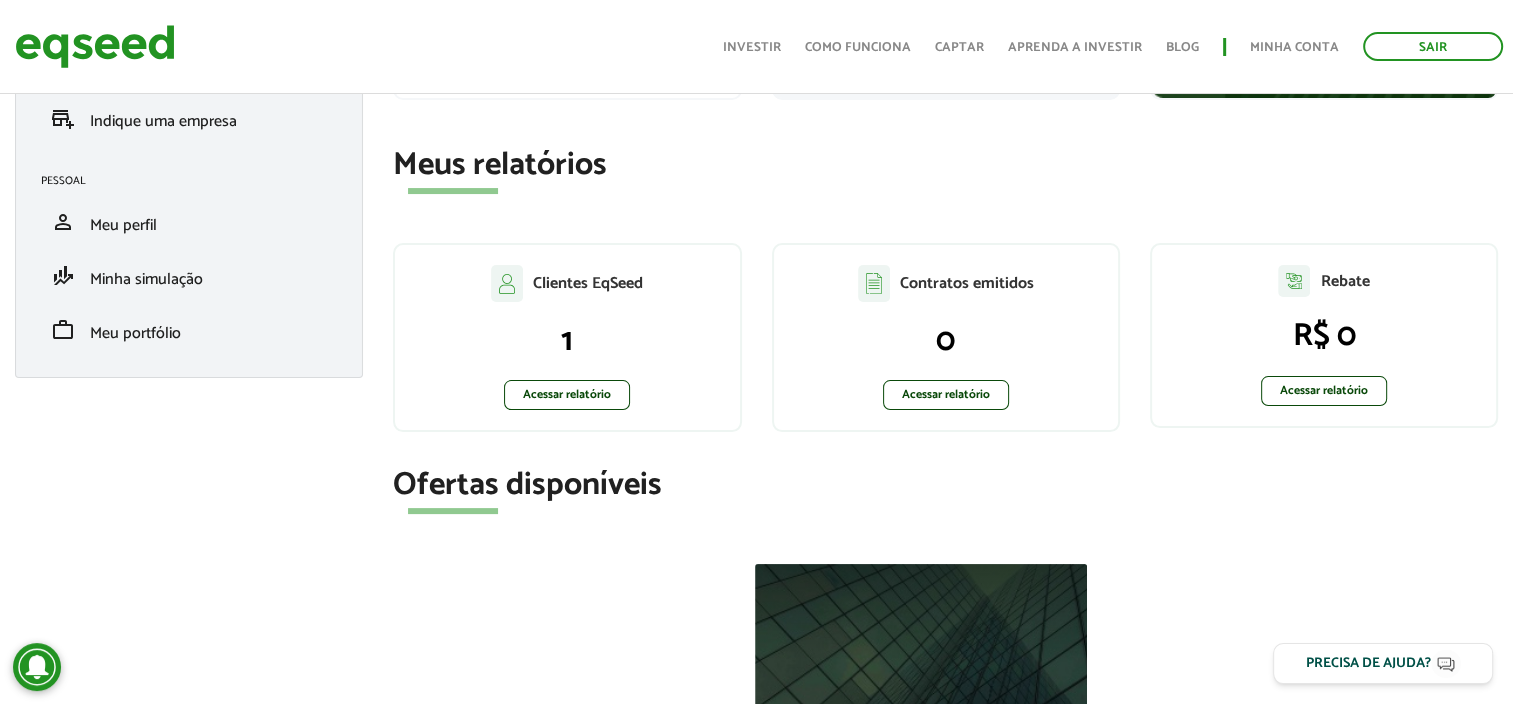 scroll, scrollTop: 287, scrollLeft: 0, axis: vertical 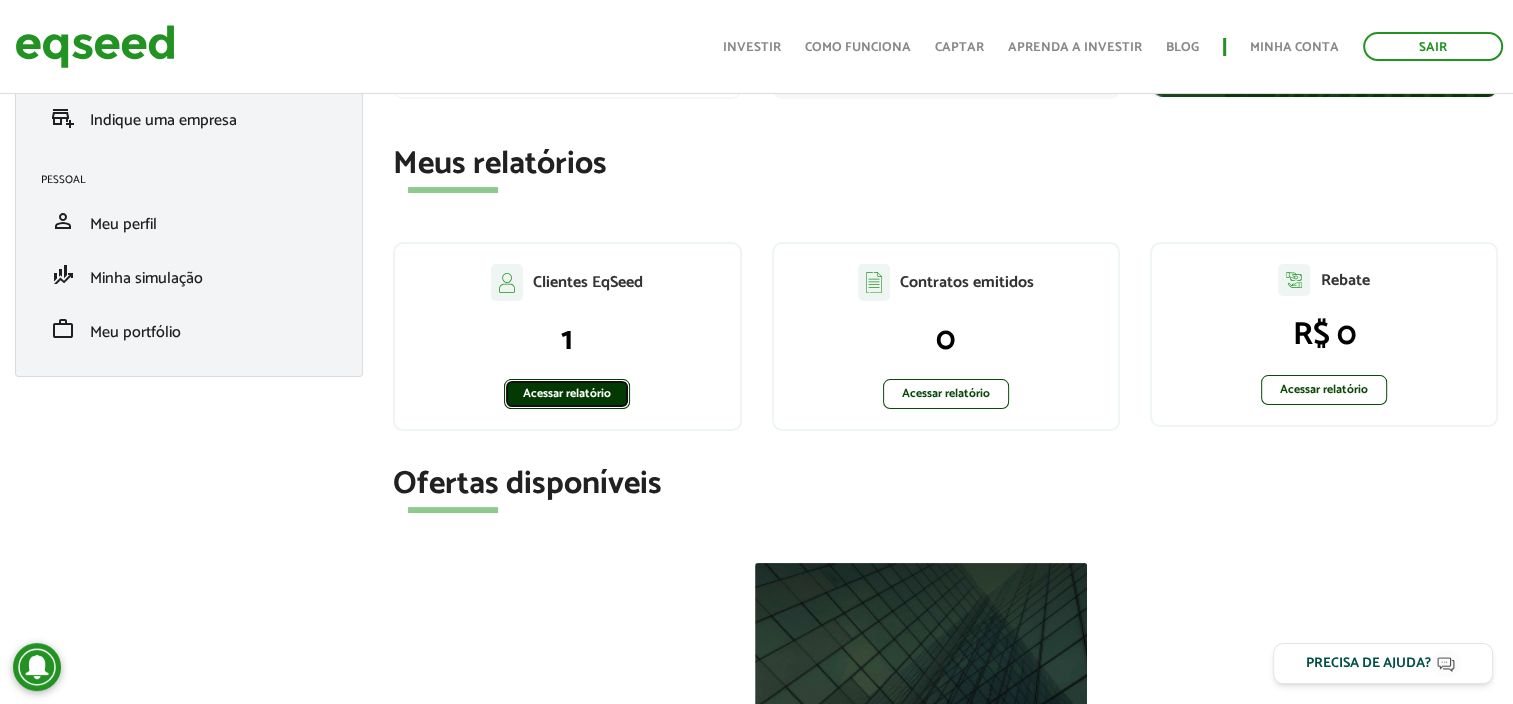 click on "Acessar relatório" at bounding box center (567, 394) 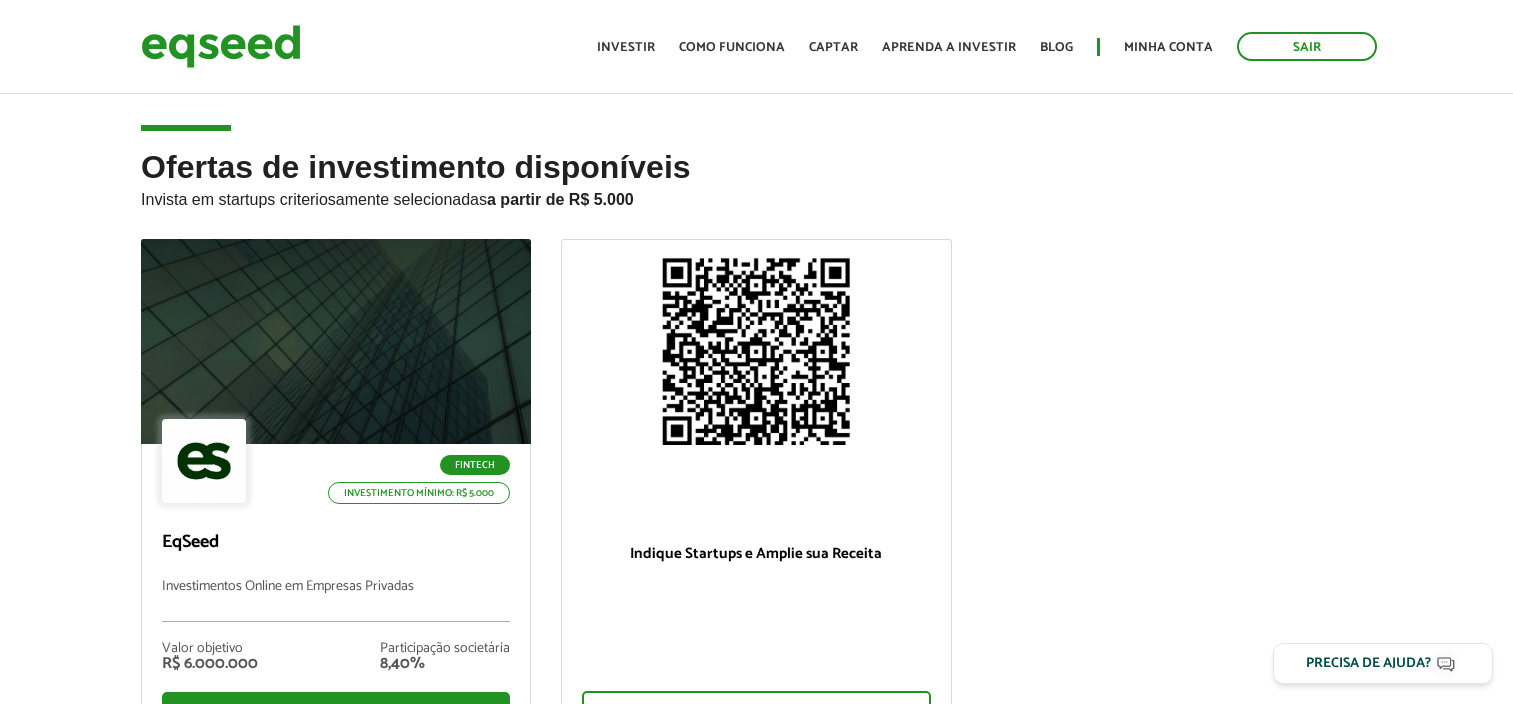 scroll, scrollTop: 0, scrollLeft: 0, axis: both 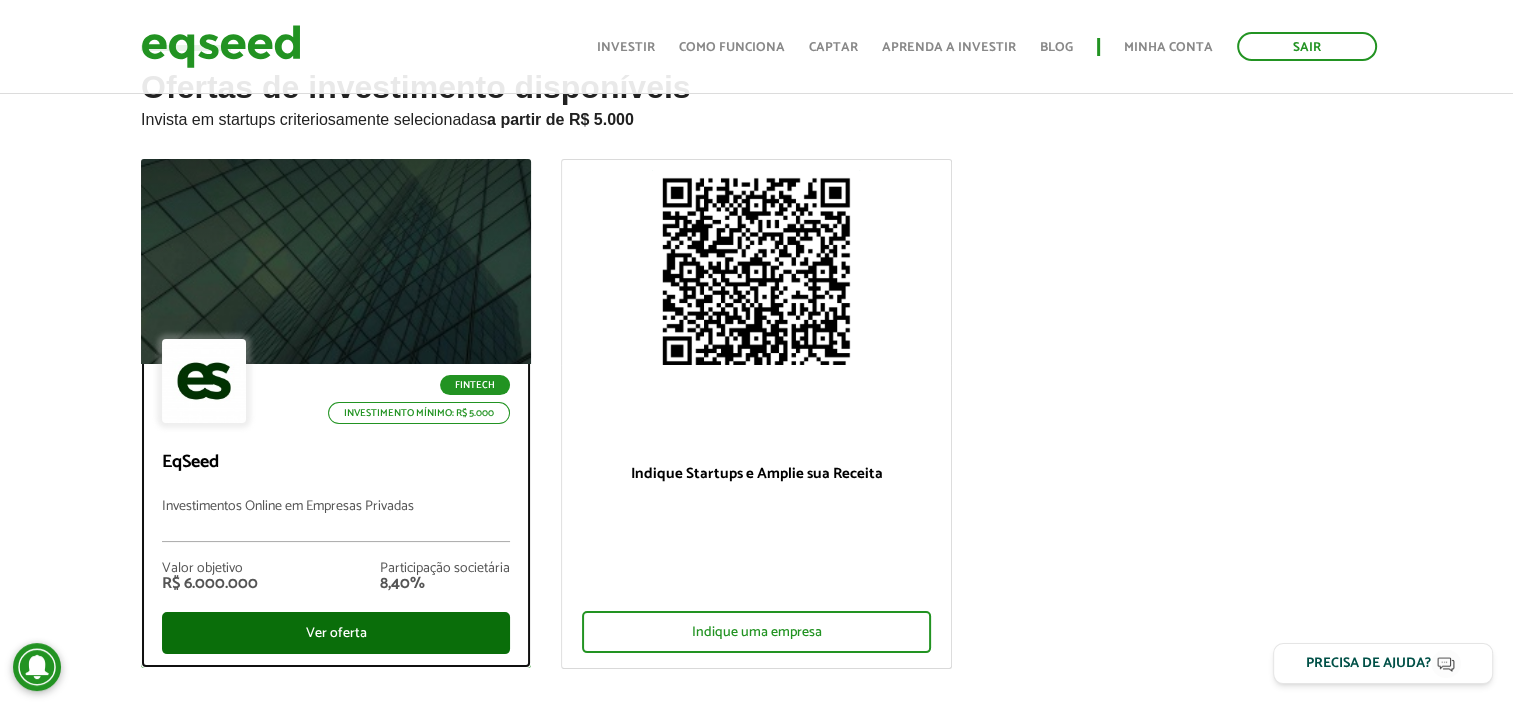 click on "Ver oferta" at bounding box center (336, 633) 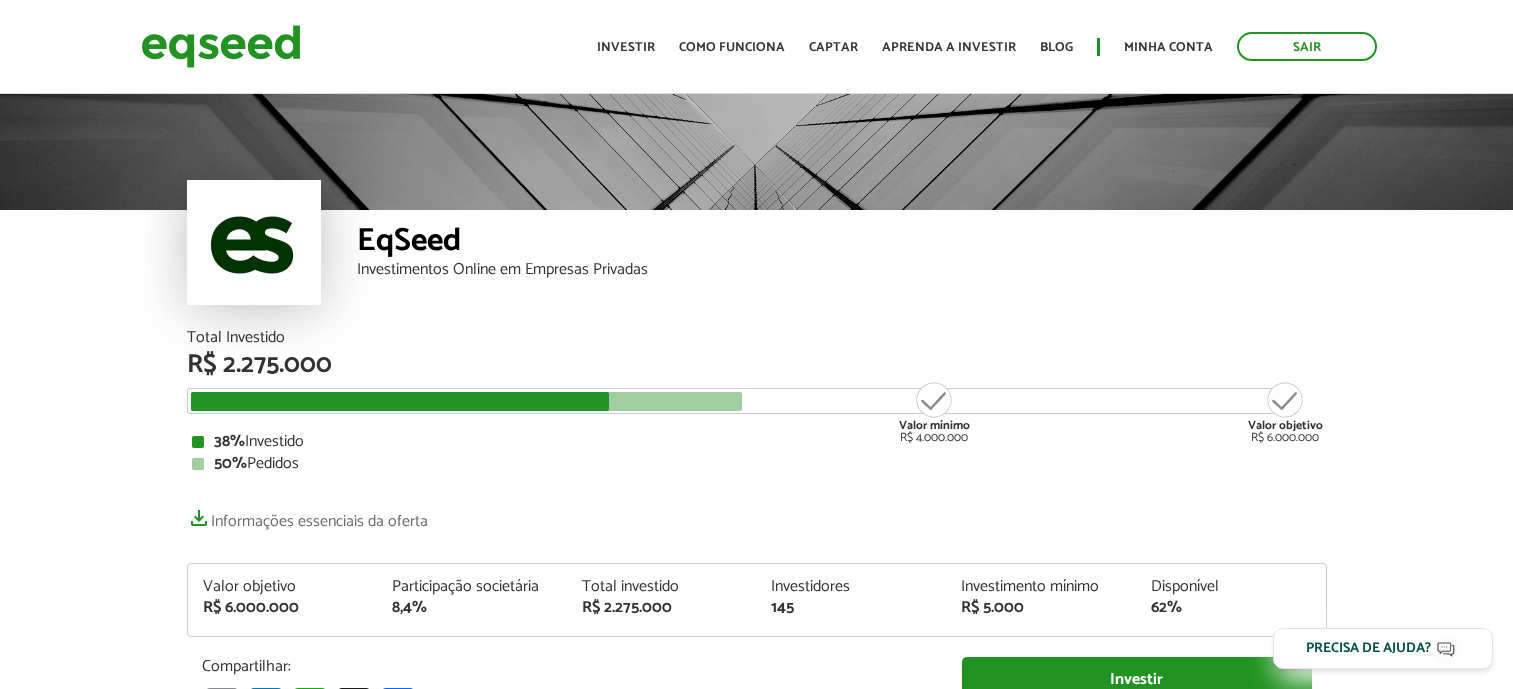 scroll, scrollTop: 0, scrollLeft: 0, axis: both 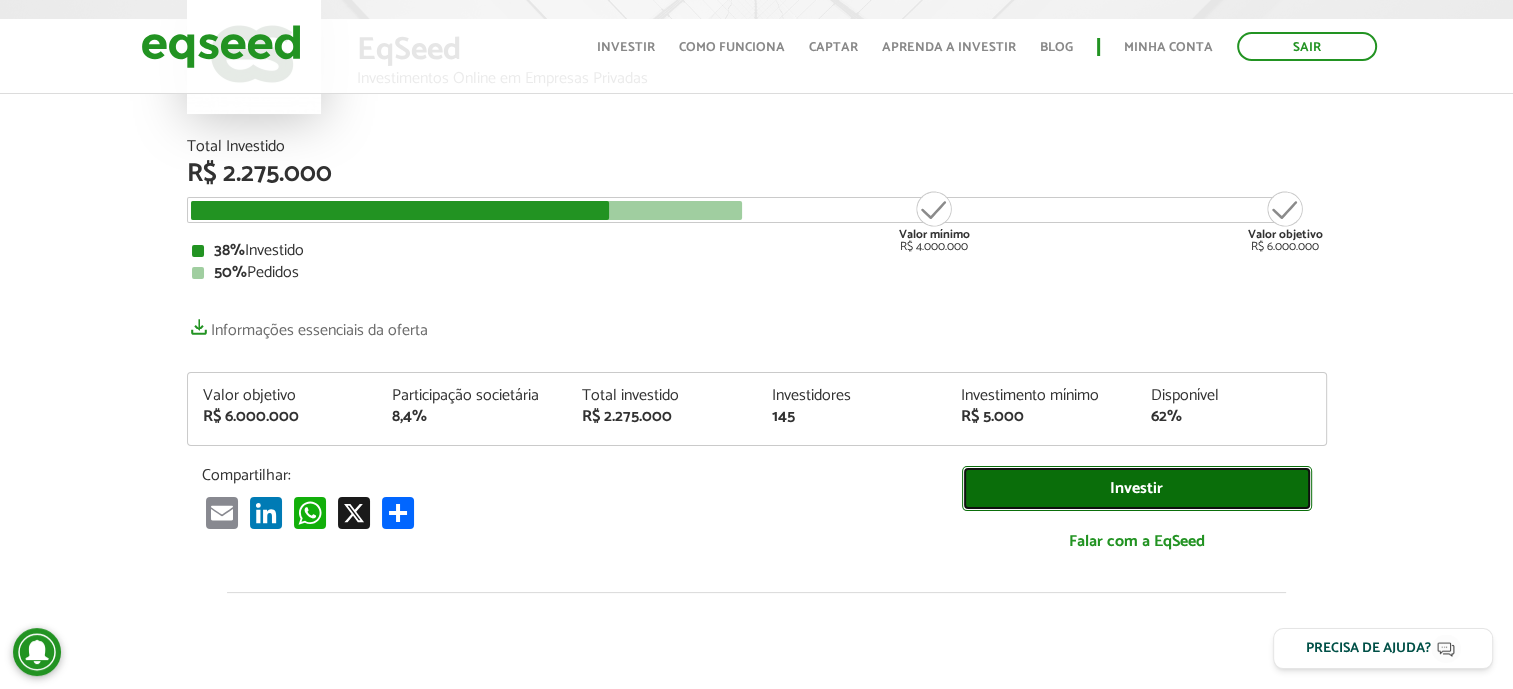 click on "Investir" at bounding box center [1137, 488] 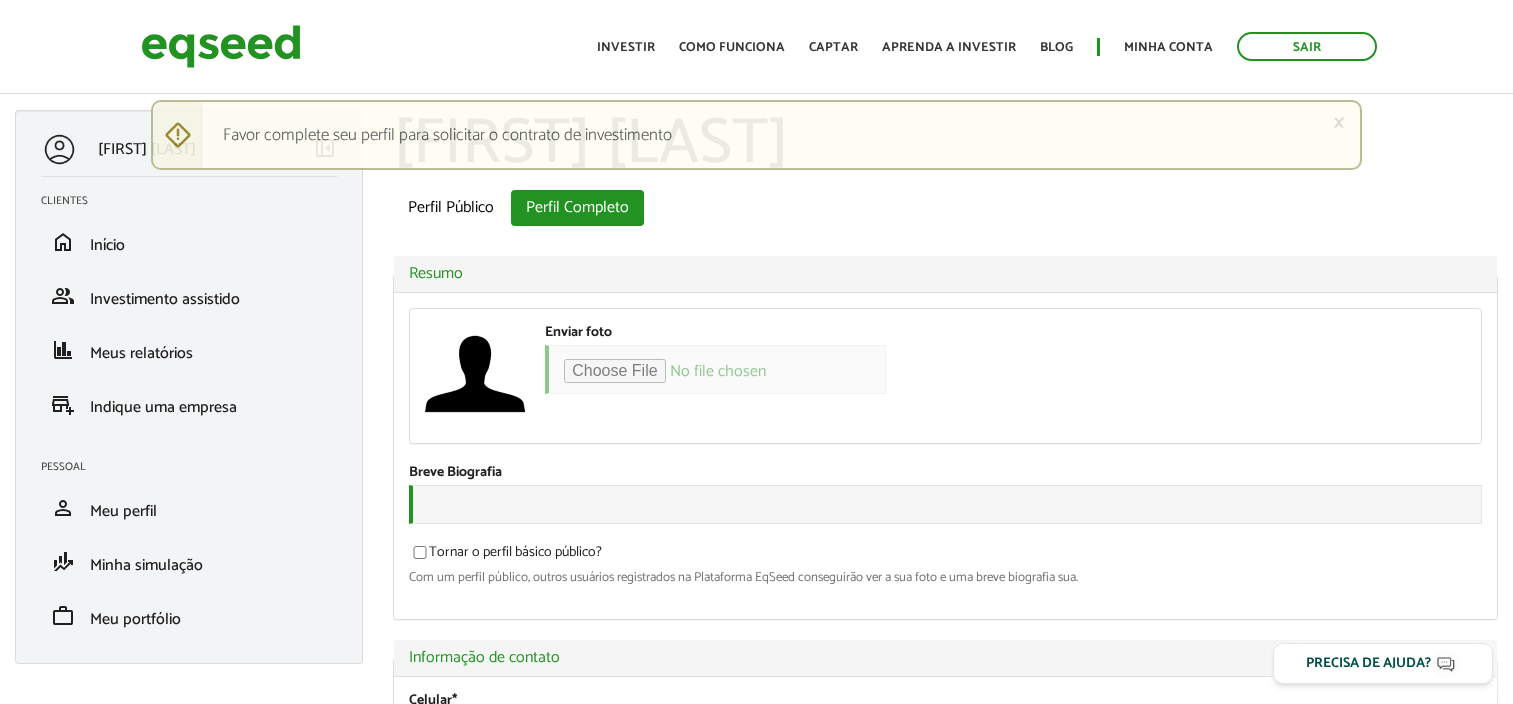 scroll, scrollTop: 0, scrollLeft: 0, axis: both 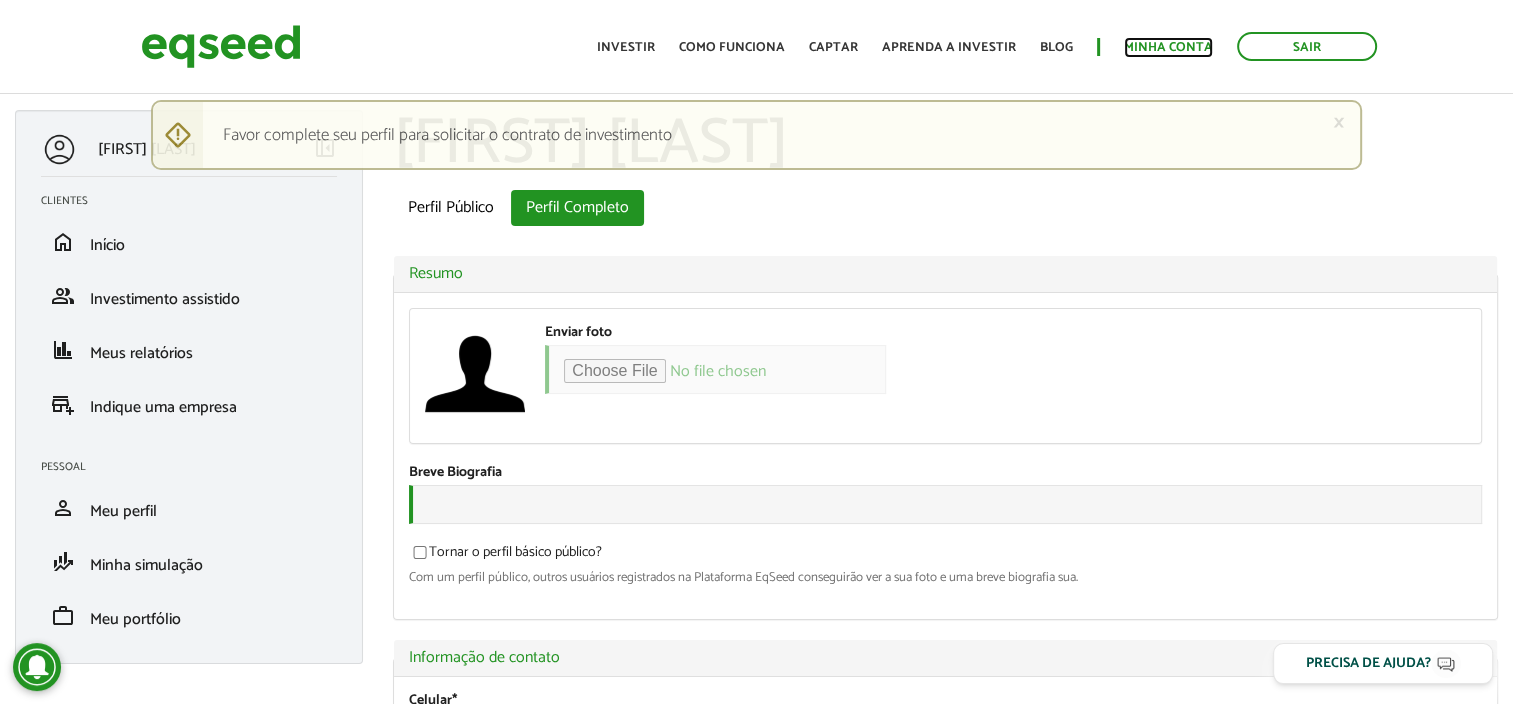 click on "Minha conta" at bounding box center (1168, 47) 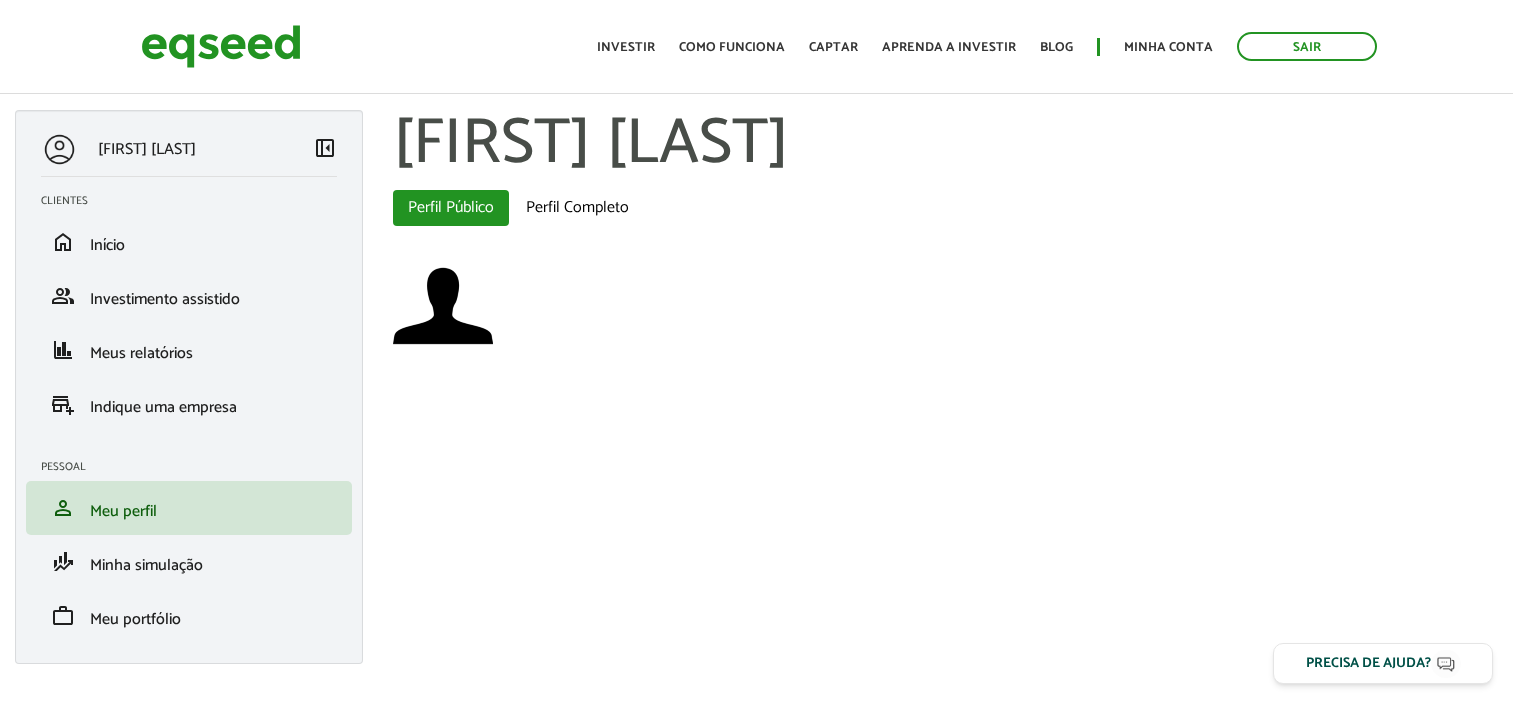 scroll, scrollTop: 0, scrollLeft: 0, axis: both 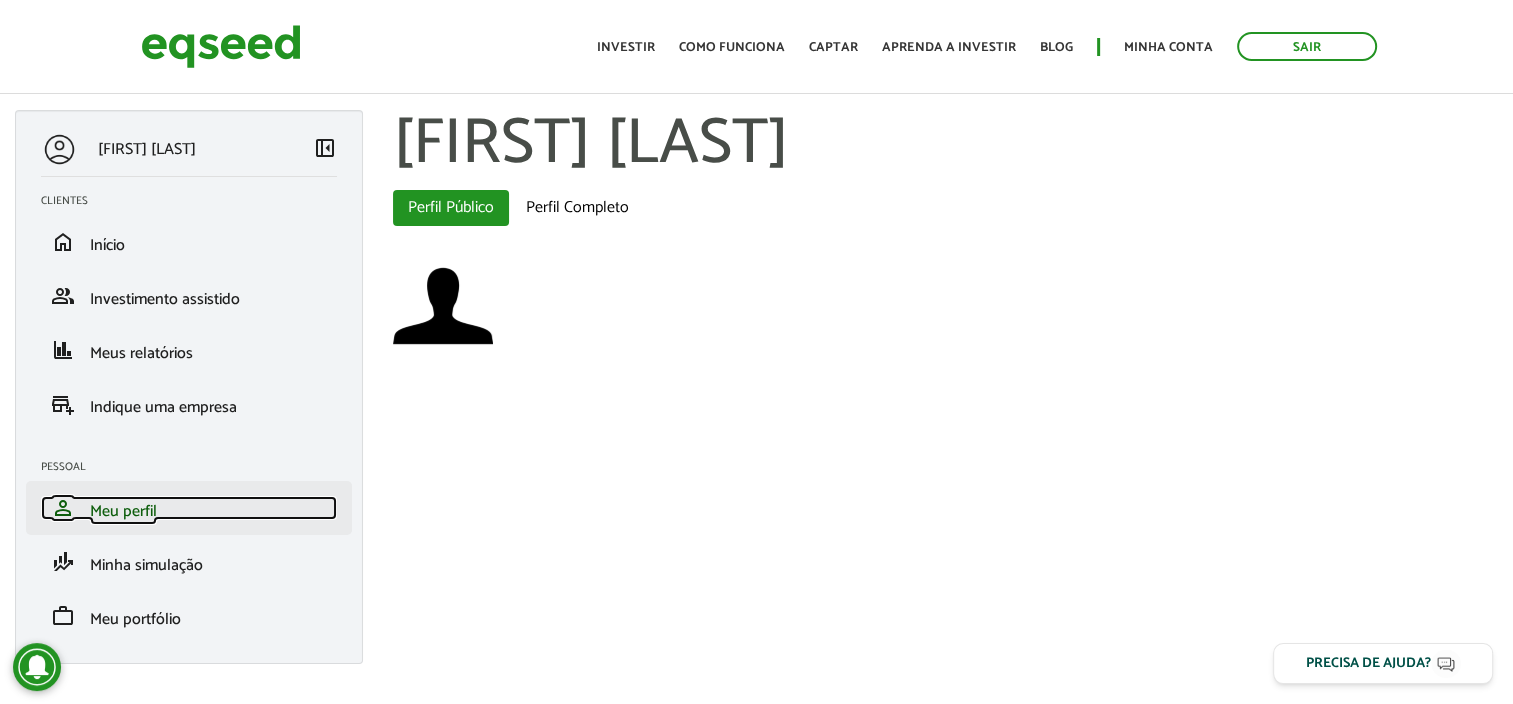 click on "Meu perfil" at bounding box center [123, 511] 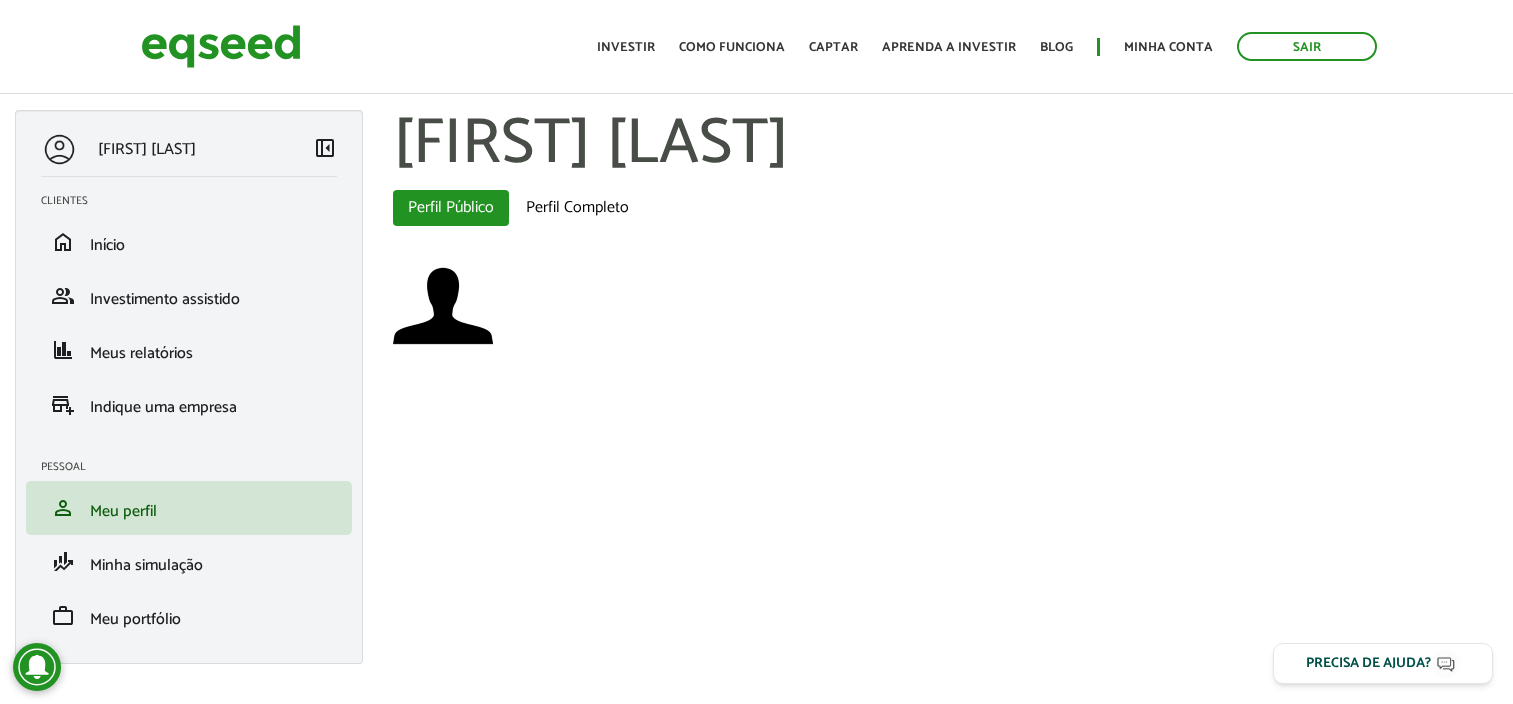 scroll, scrollTop: 0, scrollLeft: 0, axis: both 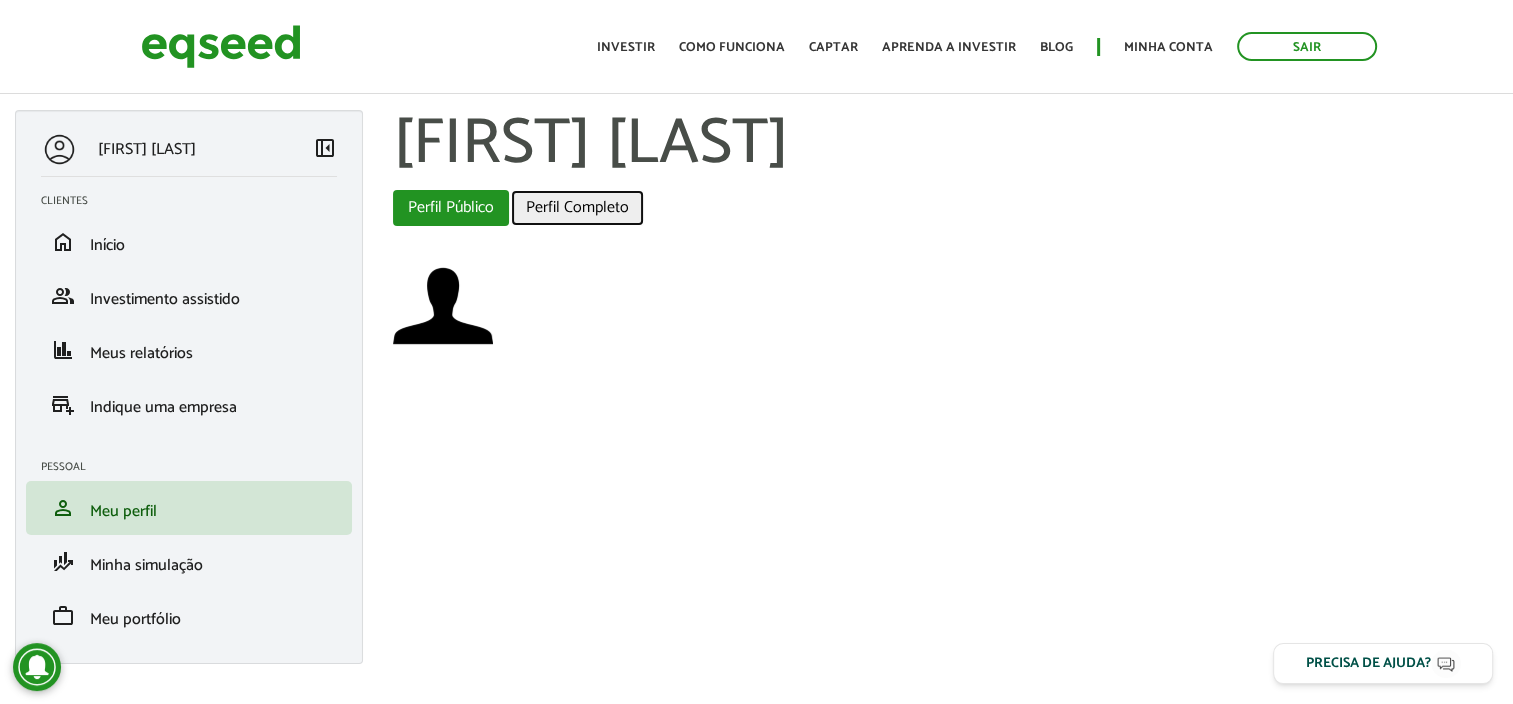 click on "Perfil Completo" at bounding box center (577, 208) 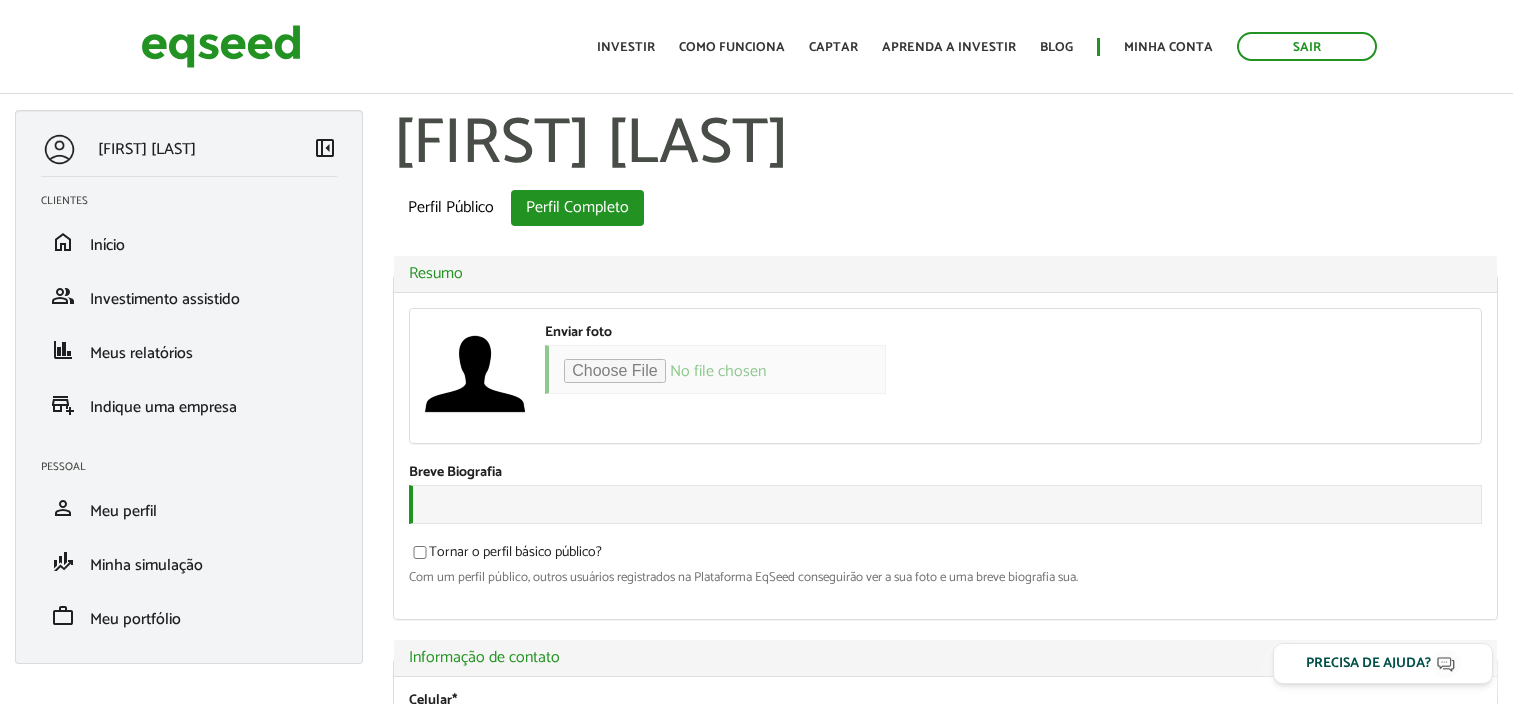 scroll, scrollTop: 0, scrollLeft: 0, axis: both 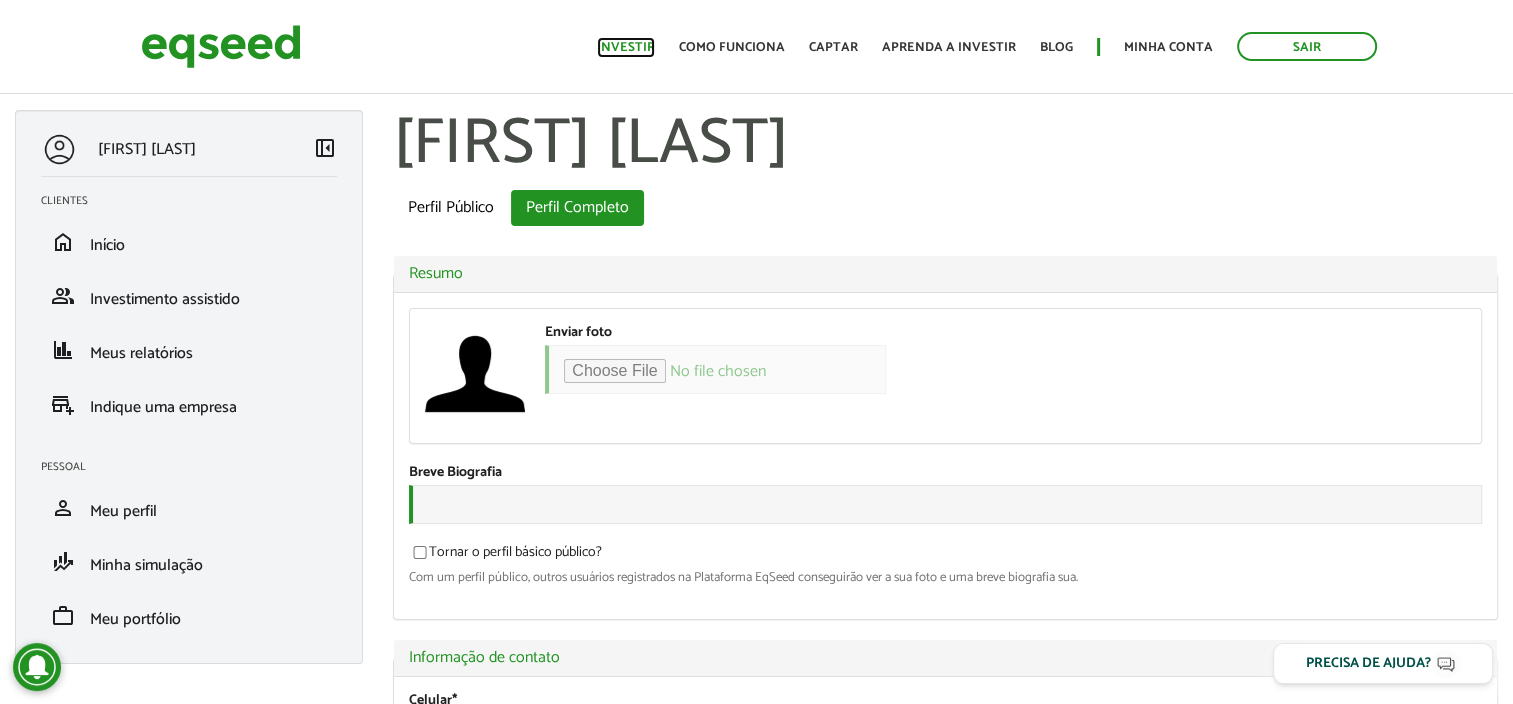 click on "Investir" at bounding box center (626, 47) 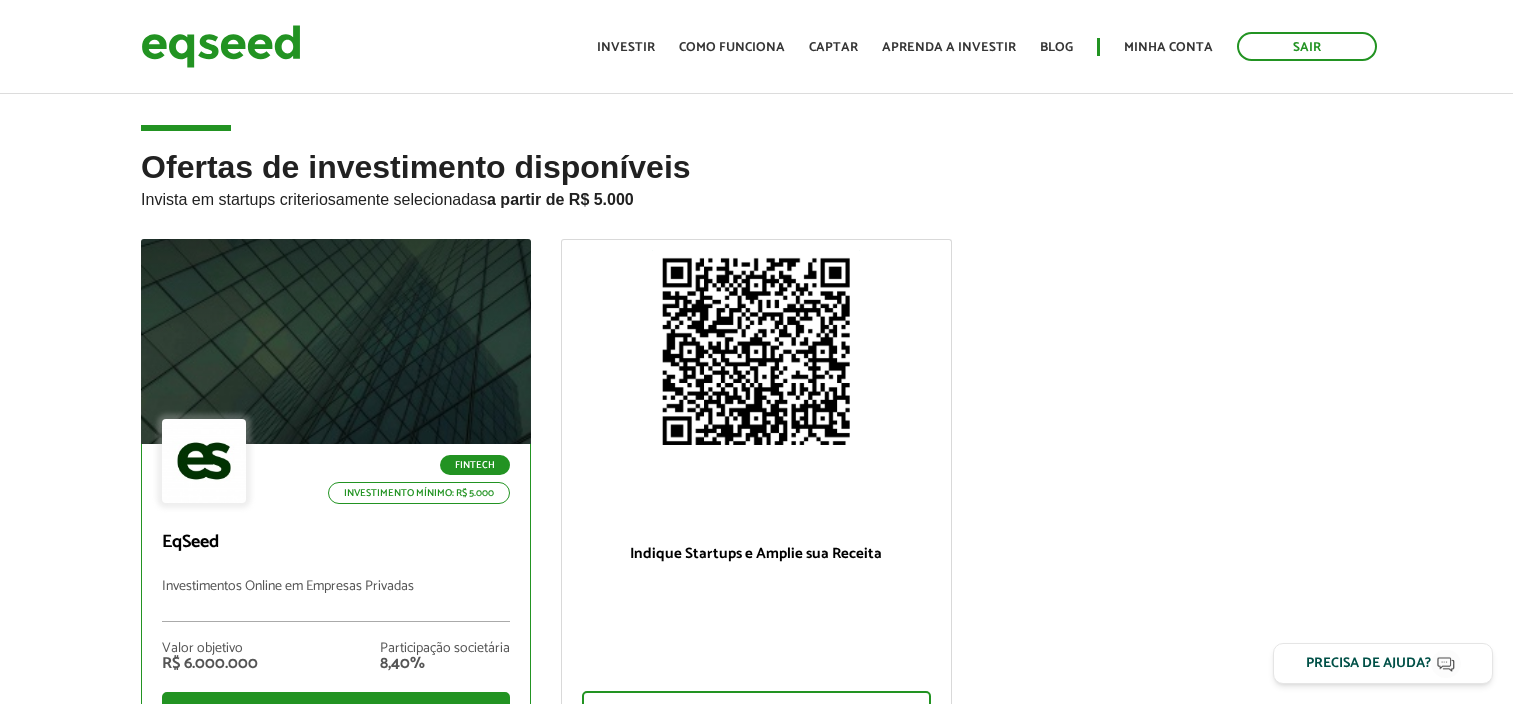 scroll, scrollTop: 0, scrollLeft: 0, axis: both 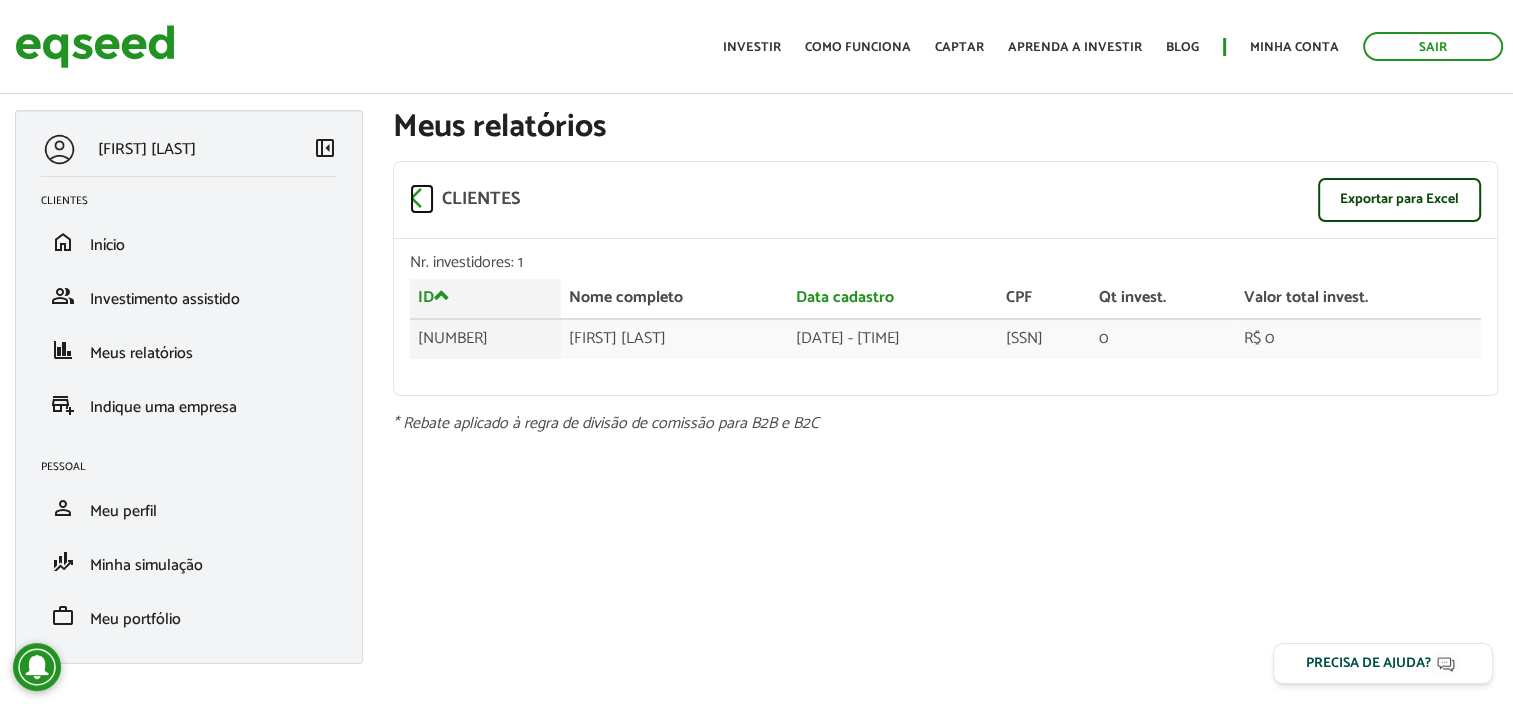 click on "arrow_back_ios" at bounding box center (422, 198) 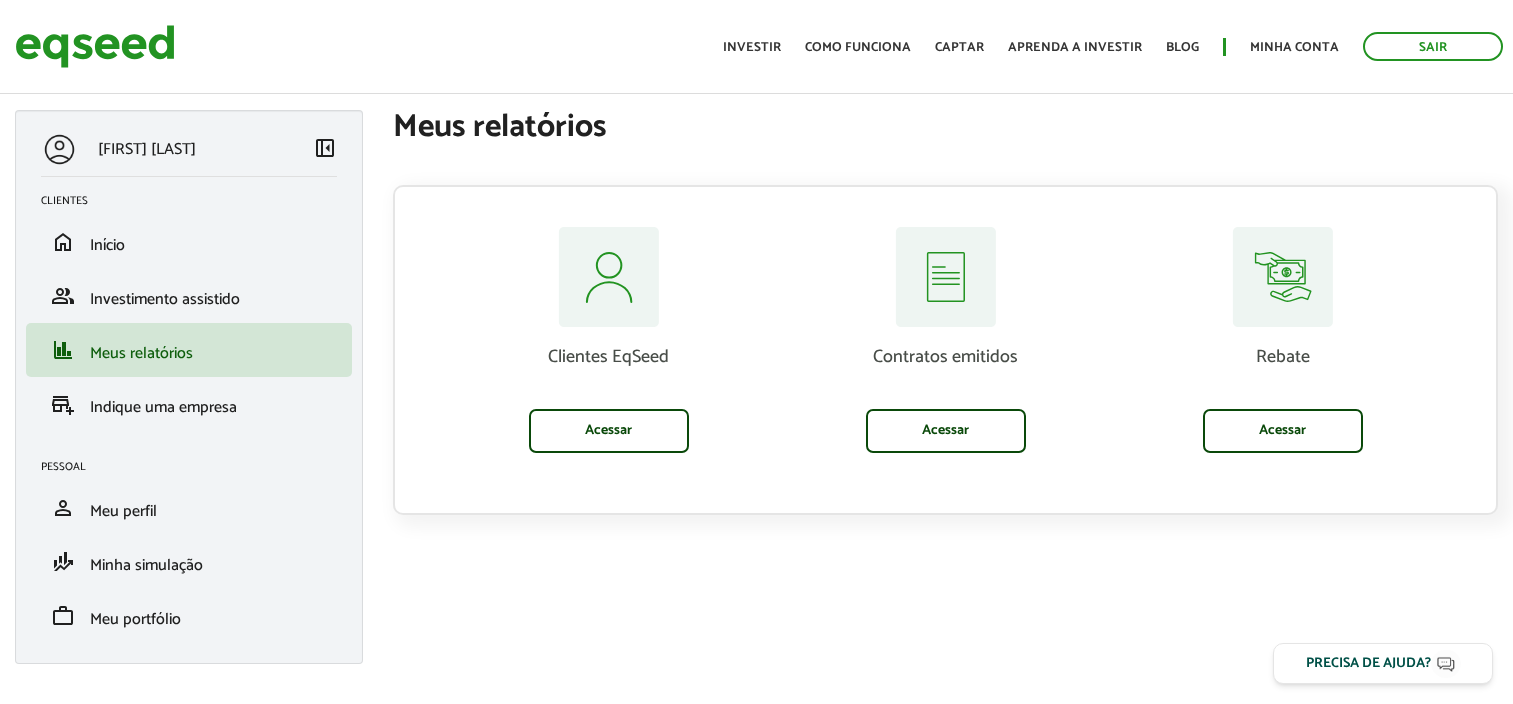 scroll, scrollTop: 0, scrollLeft: 0, axis: both 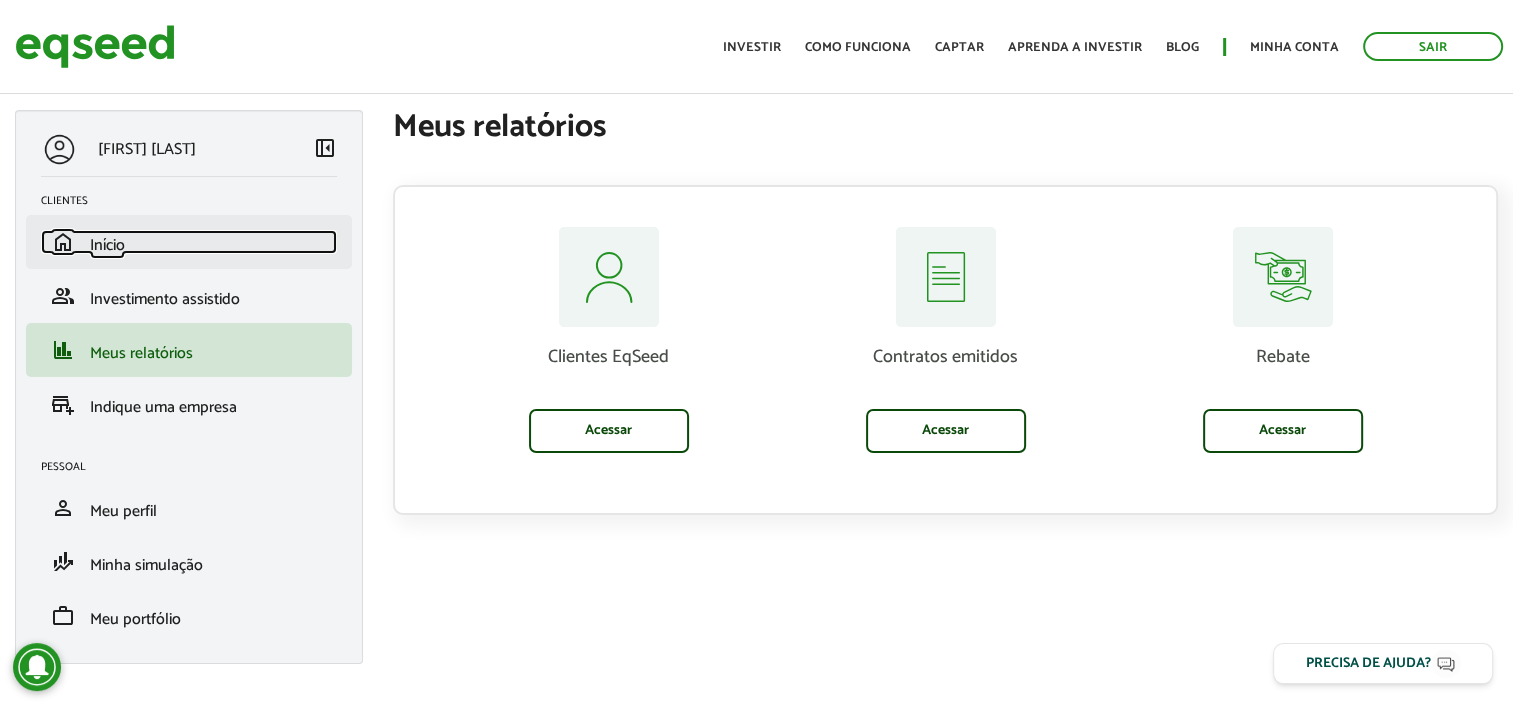 click on "home Início" at bounding box center [189, 242] 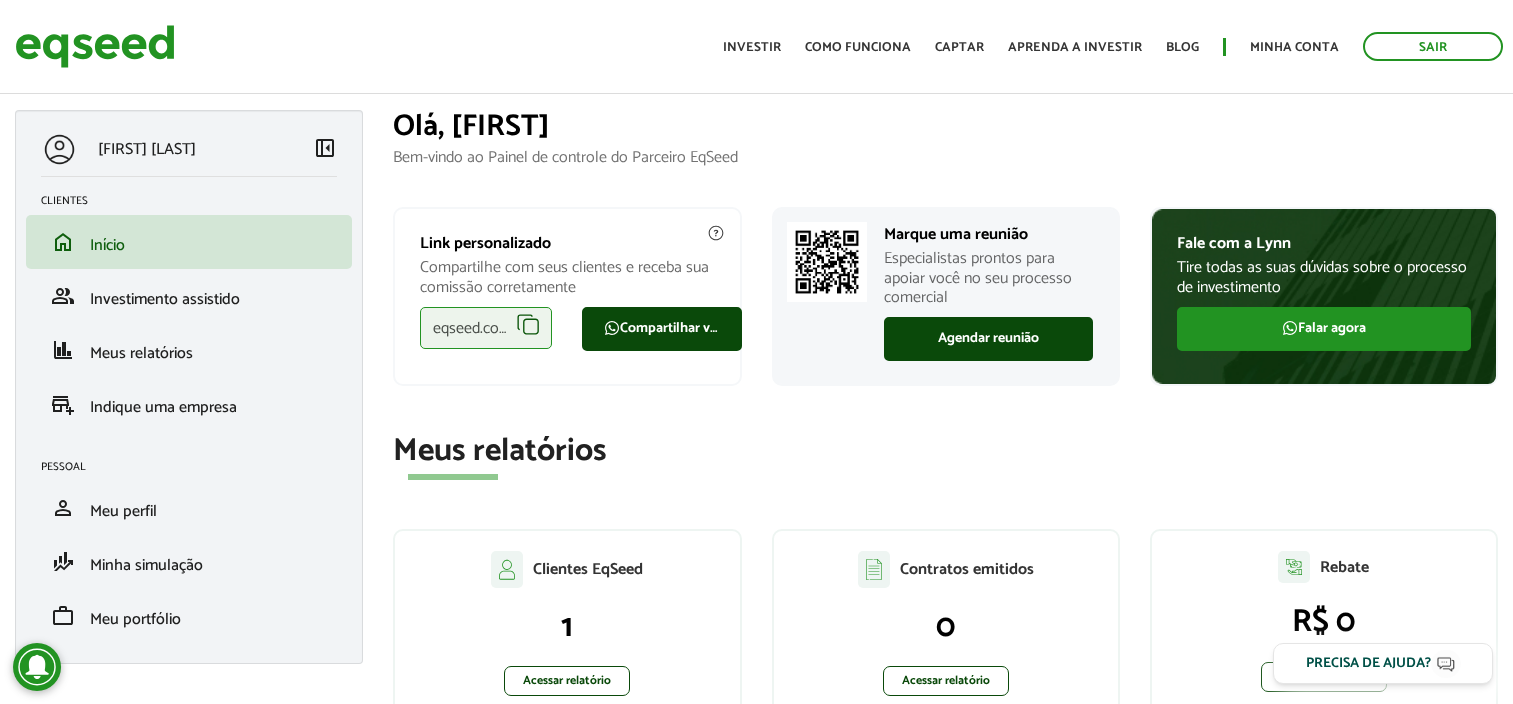 scroll, scrollTop: 0, scrollLeft: 0, axis: both 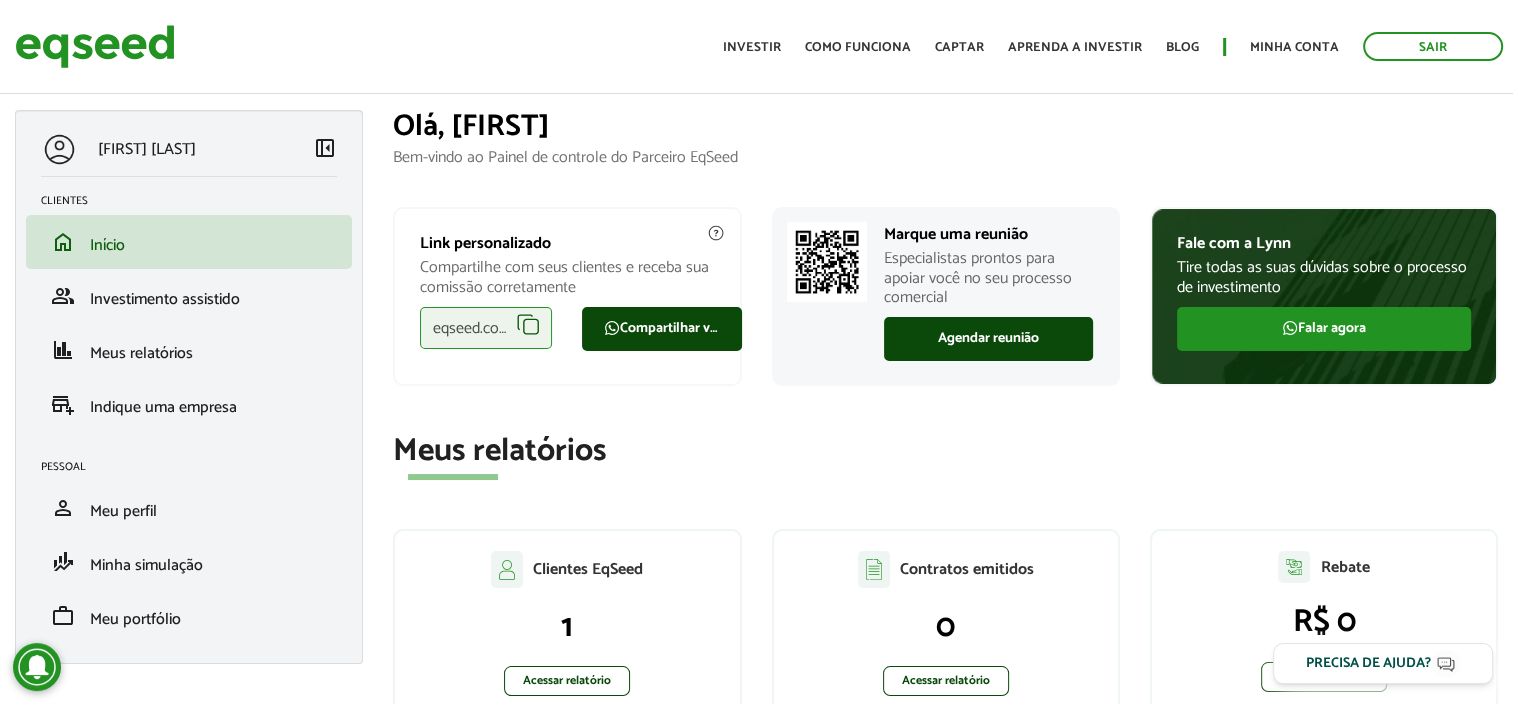click on "eqseed.com/a/is/[USERNAME]" at bounding box center [486, 328] 